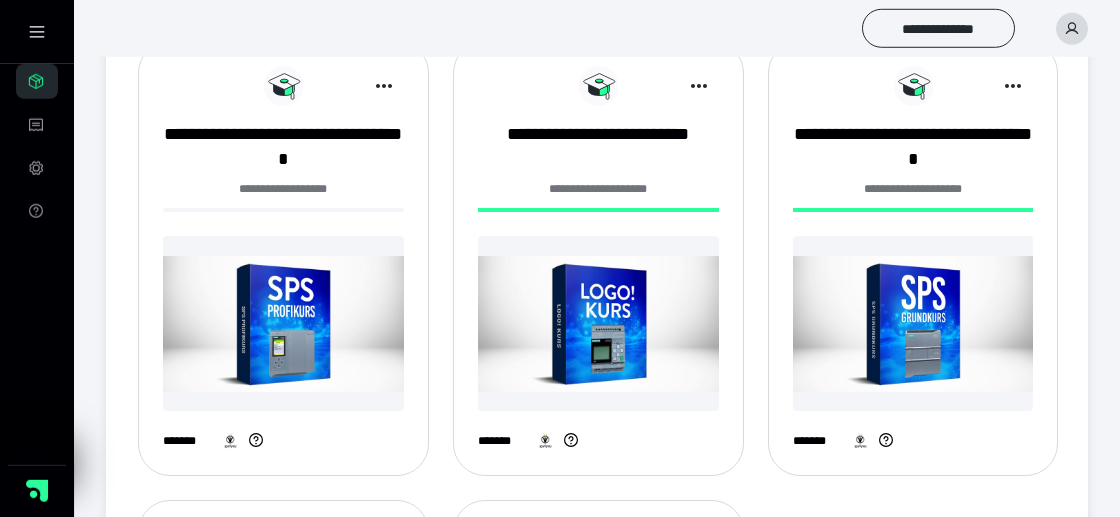 scroll, scrollTop: 315, scrollLeft: 0, axis: vertical 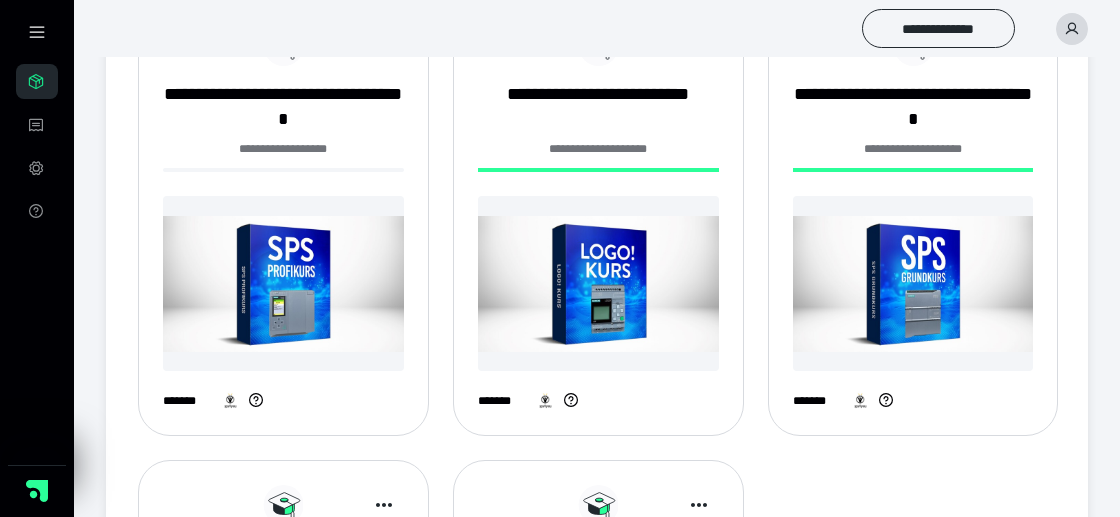 click at bounding box center (598, 283) 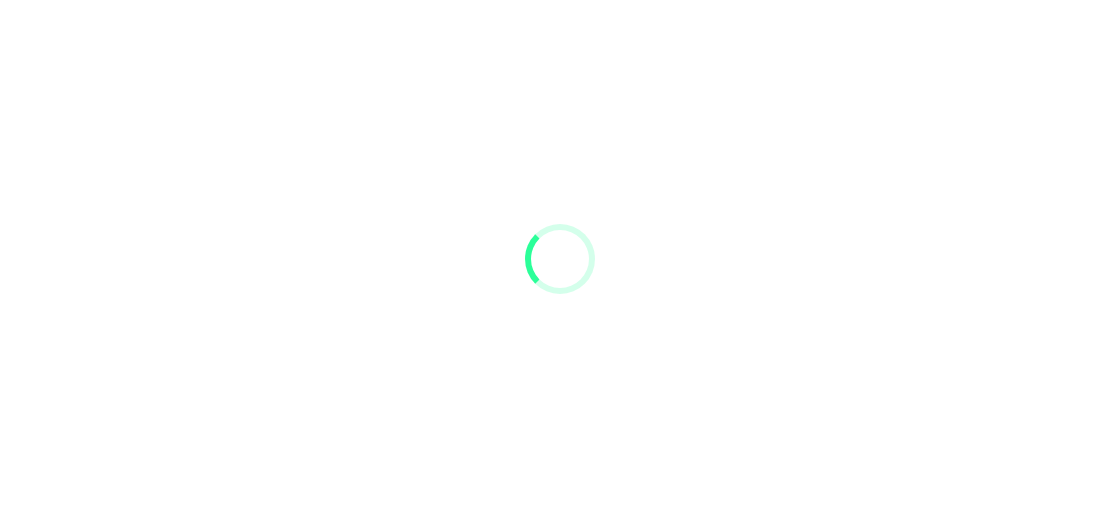 scroll, scrollTop: 0, scrollLeft: 0, axis: both 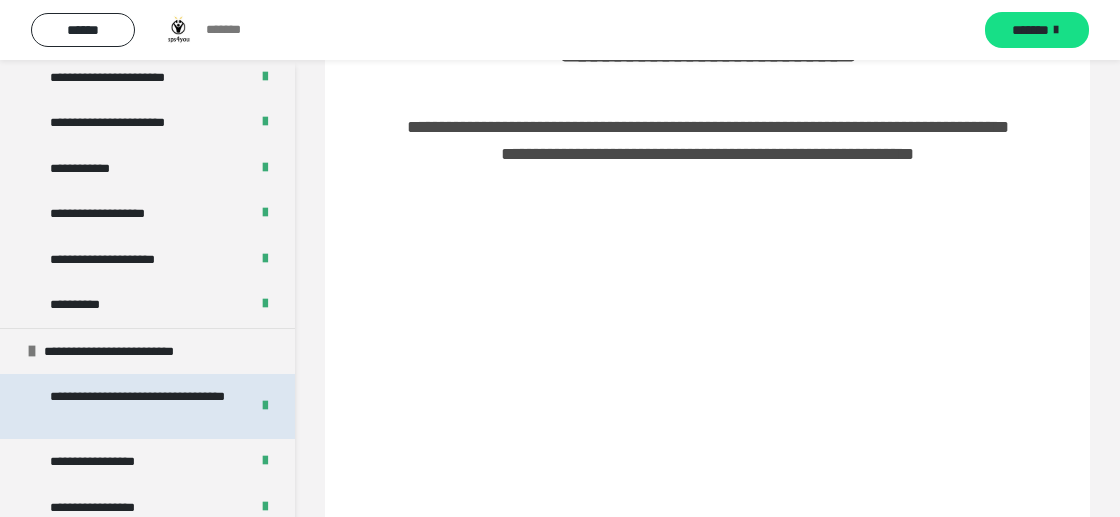 click on "**********" at bounding box center (141, 406) 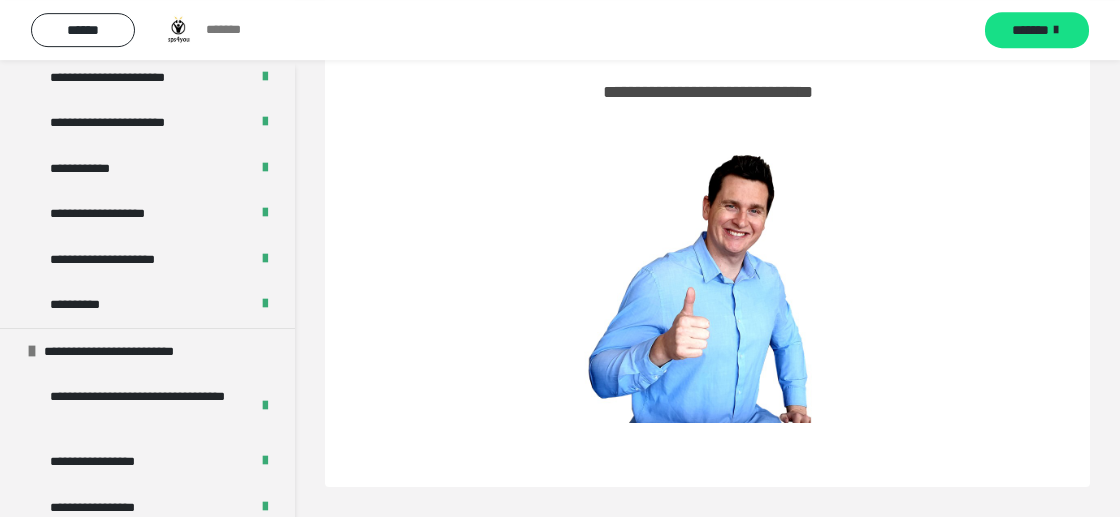 scroll, scrollTop: 981, scrollLeft: 0, axis: vertical 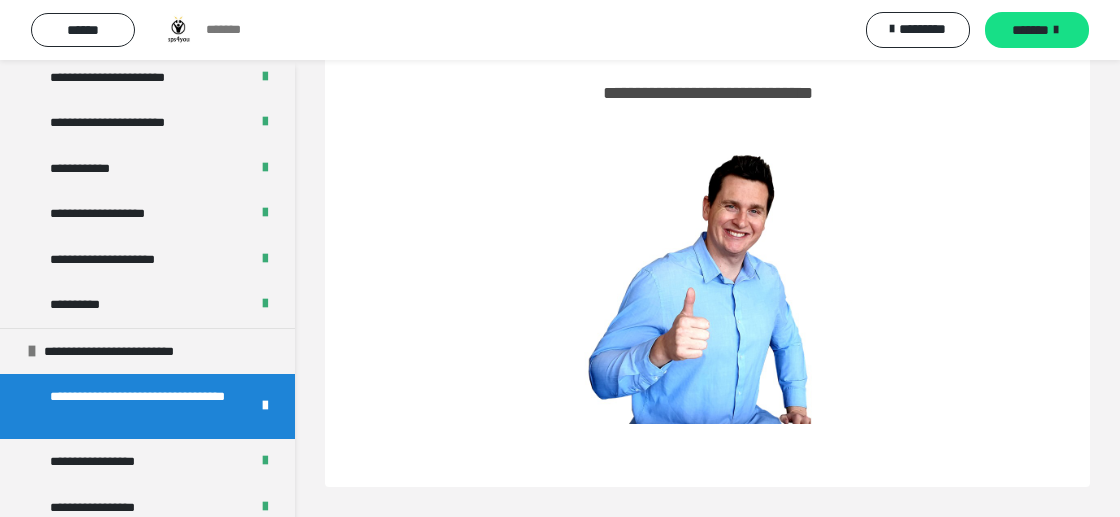 click on "**********" at bounding box center (141, 406) 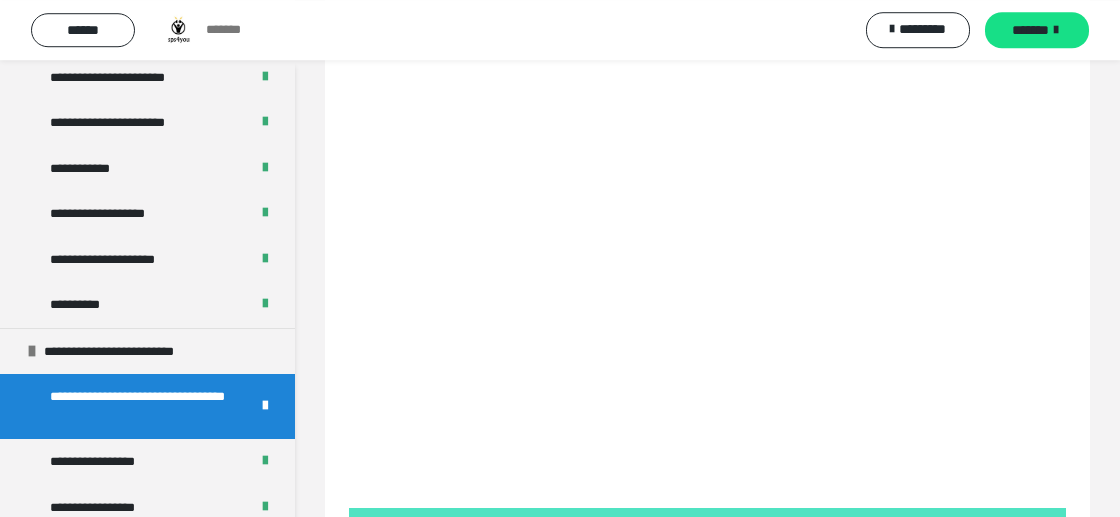 scroll, scrollTop: 0, scrollLeft: 0, axis: both 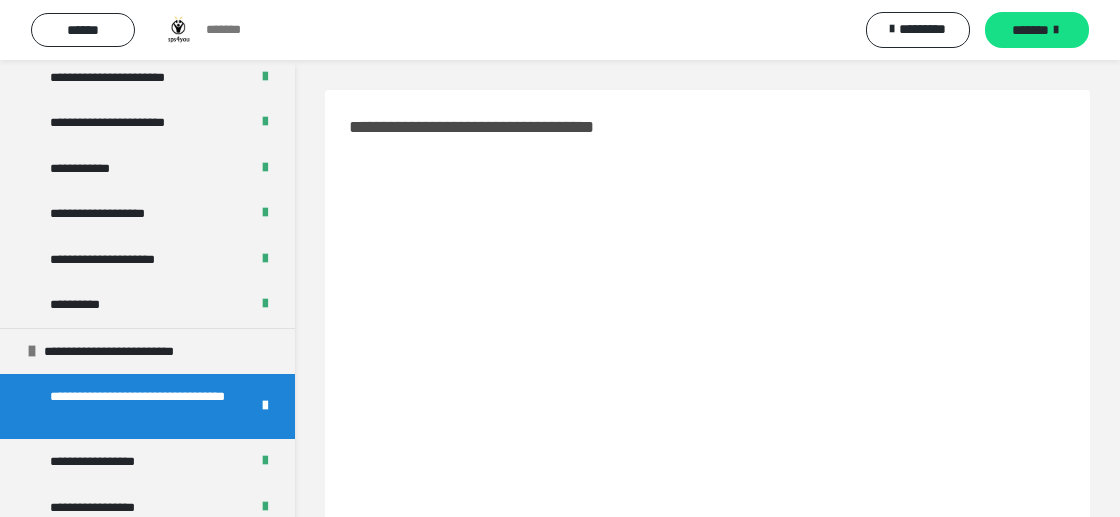 click on "**********" at bounding box center [141, 406] 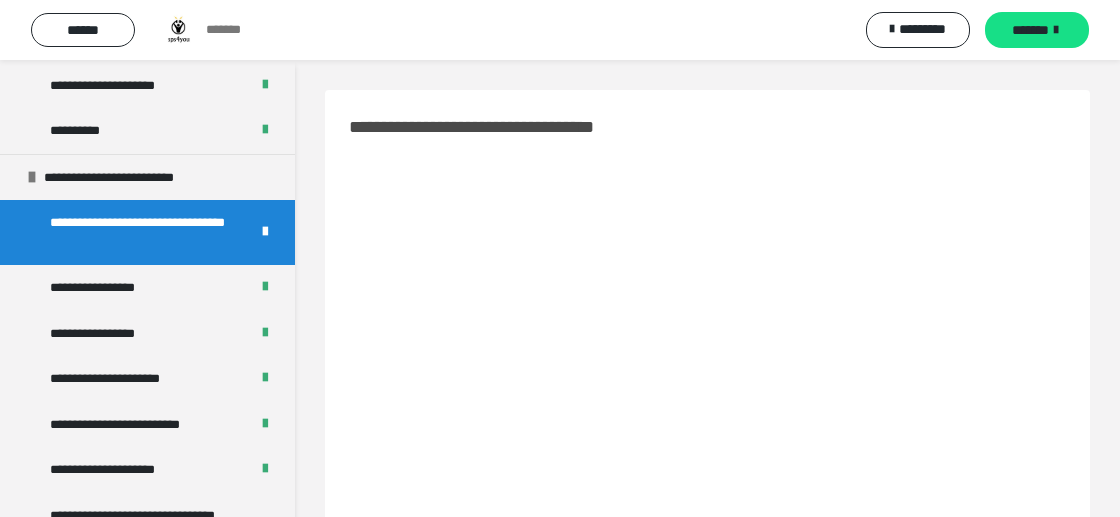 scroll, scrollTop: 1134, scrollLeft: 0, axis: vertical 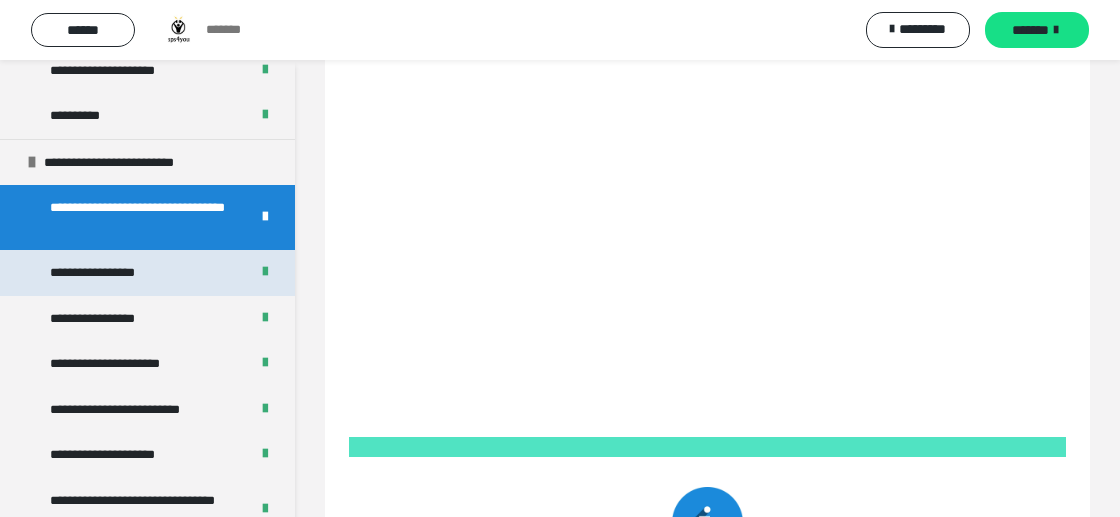click on "**********" at bounding box center [101, 273] 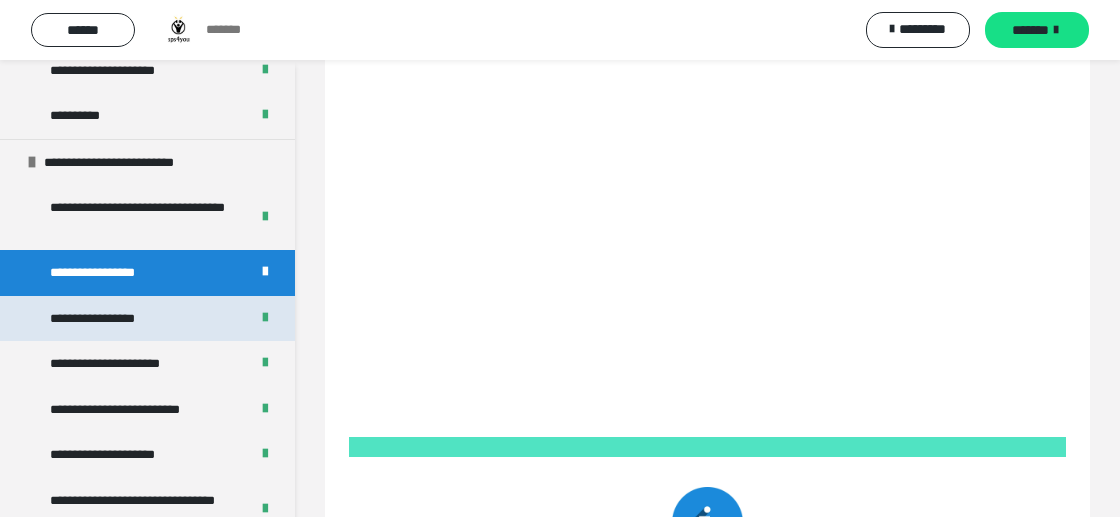 click on "**********" at bounding box center [106, 319] 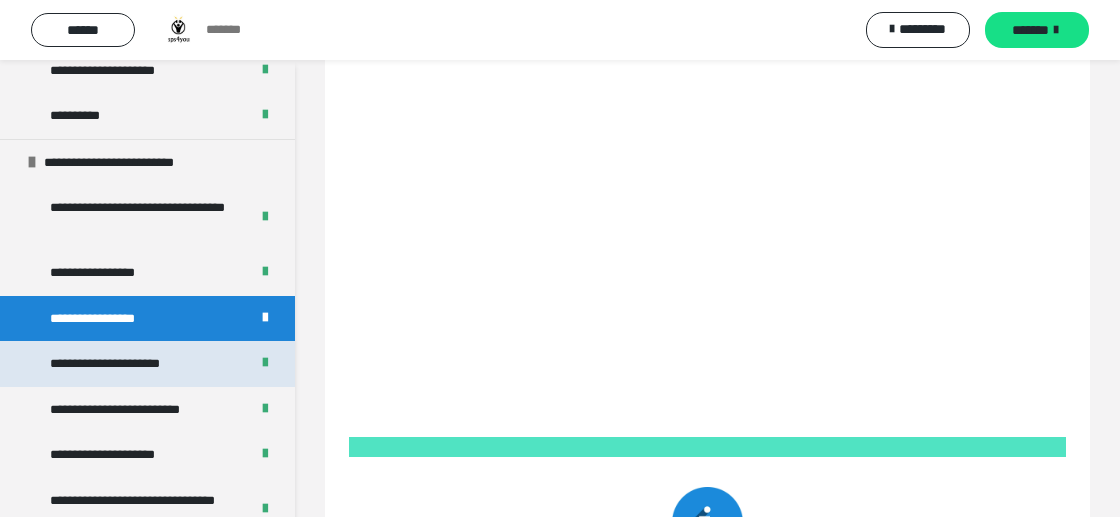 click on "**********" at bounding box center (118, 364) 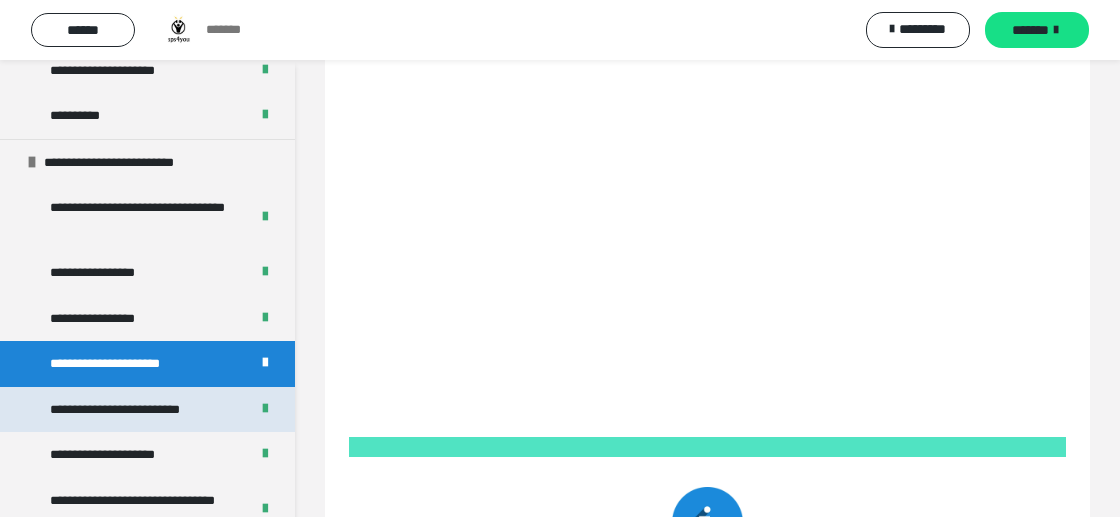 click on "**********" at bounding box center (132, 410) 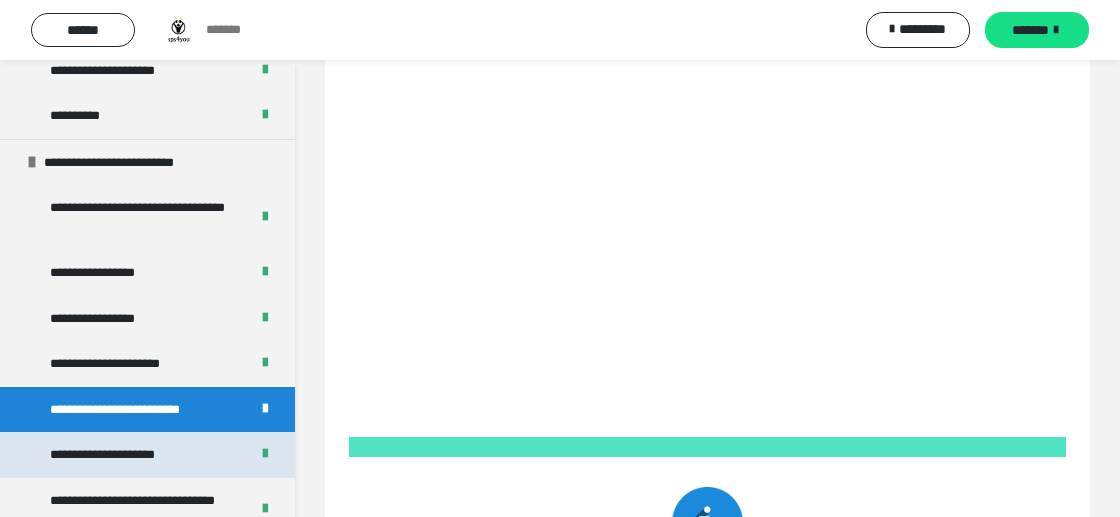 click on "**********" at bounding box center (117, 455) 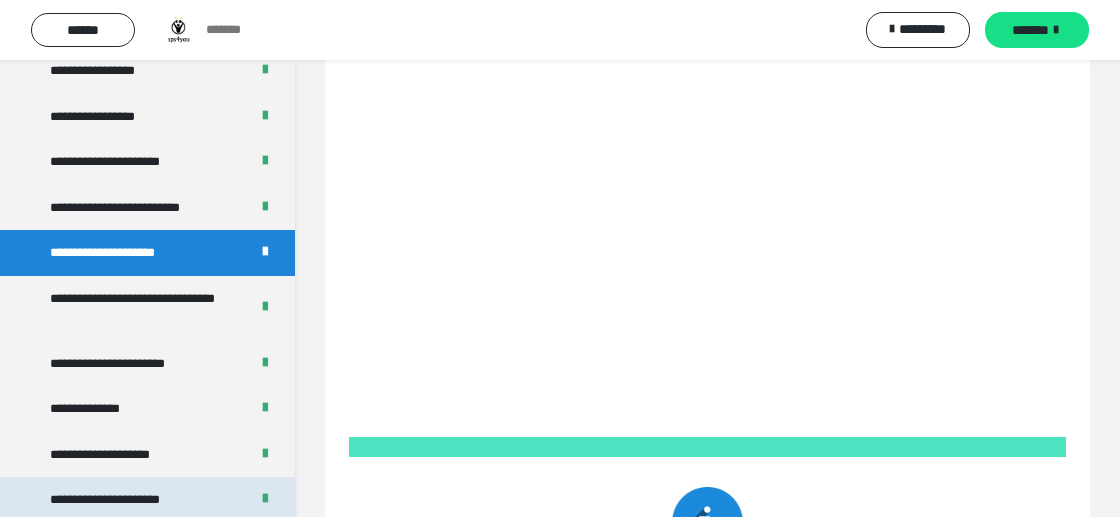 scroll, scrollTop: 1418, scrollLeft: 0, axis: vertical 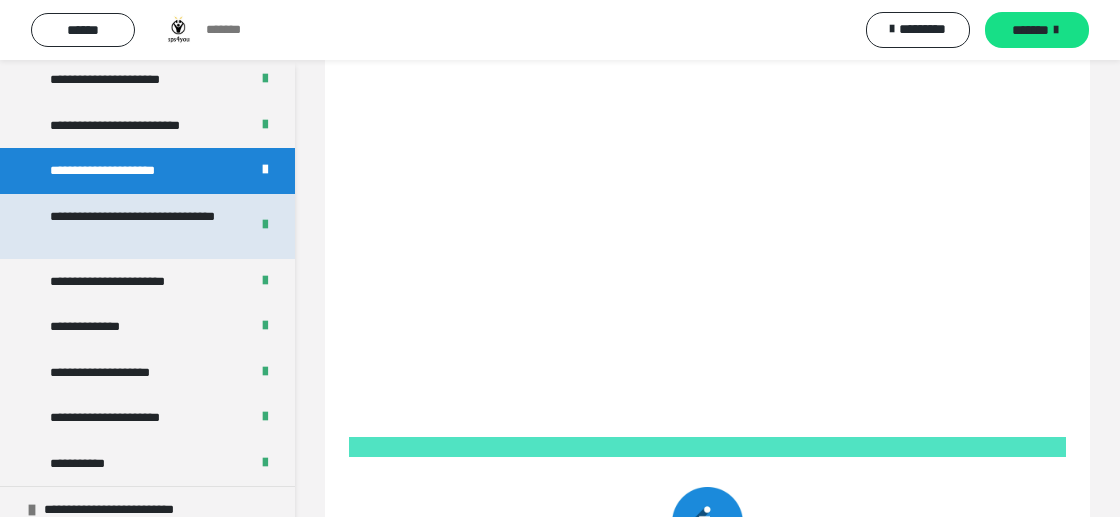 click on "**********" at bounding box center (141, 226) 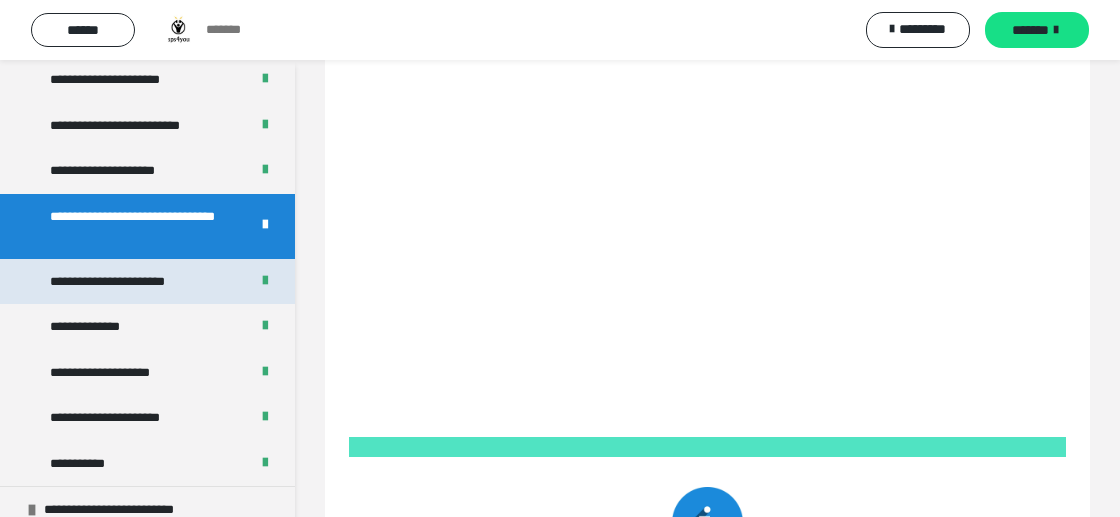 click on "**********" at bounding box center [128, 282] 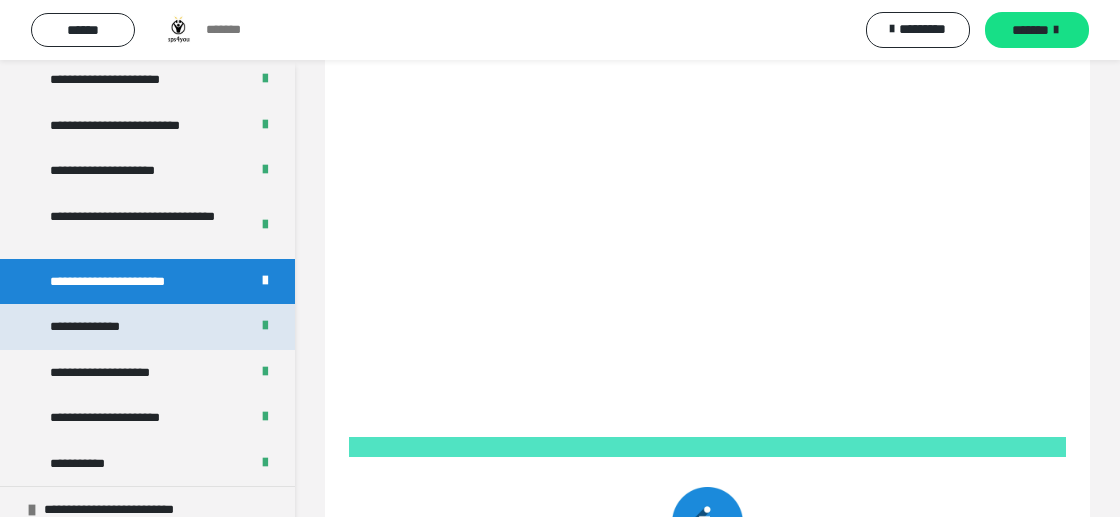 click on "**********" at bounding box center [95, 327] 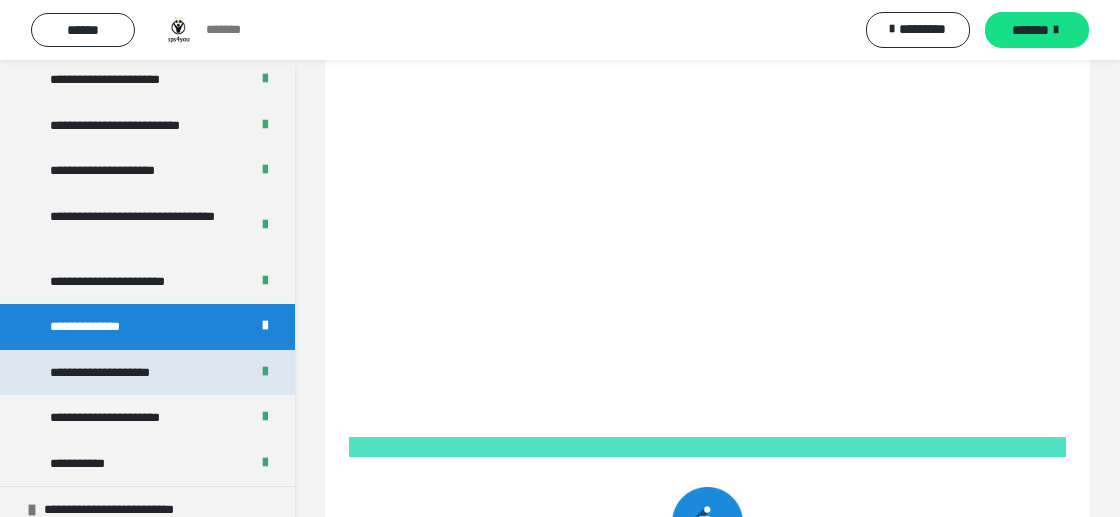click on "**********" at bounding box center (120, 373) 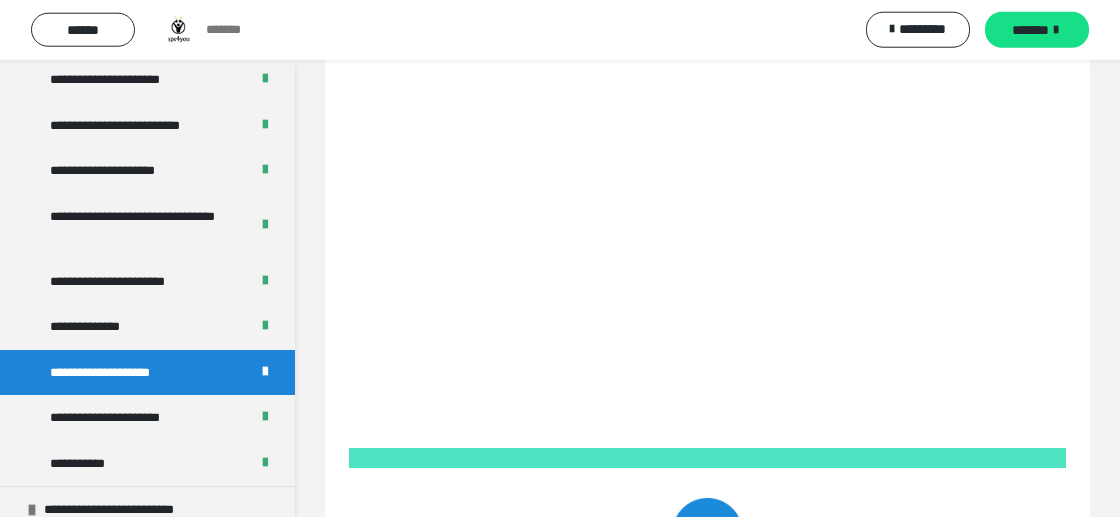 scroll, scrollTop: 189, scrollLeft: 0, axis: vertical 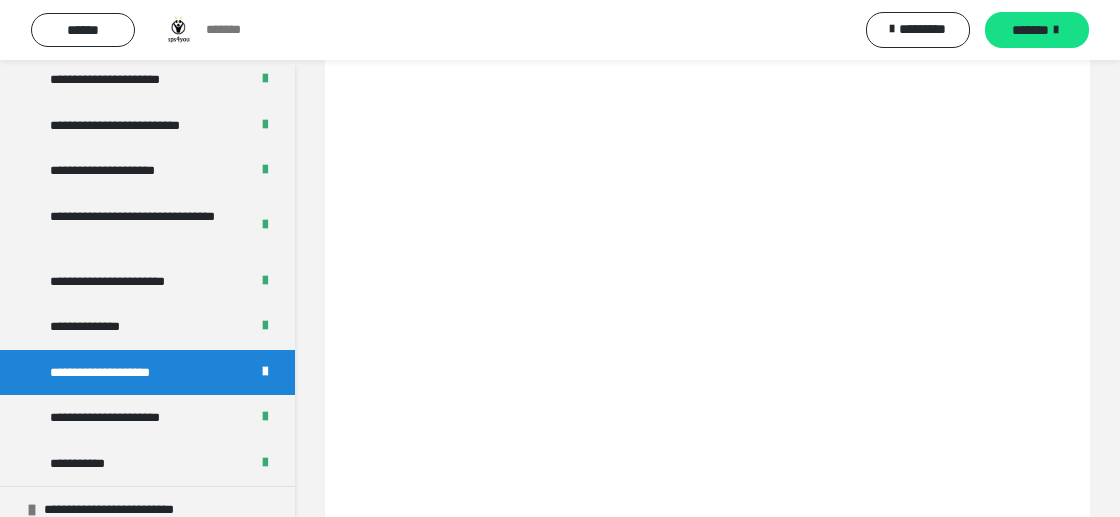 click on "**********" at bounding box center [120, 373] 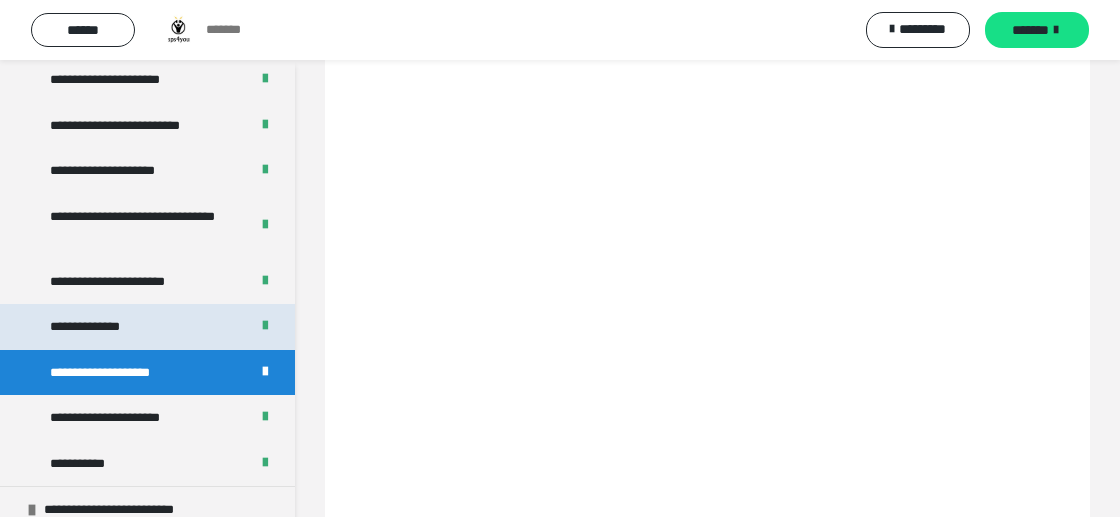 click on "**********" at bounding box center [95, 327] 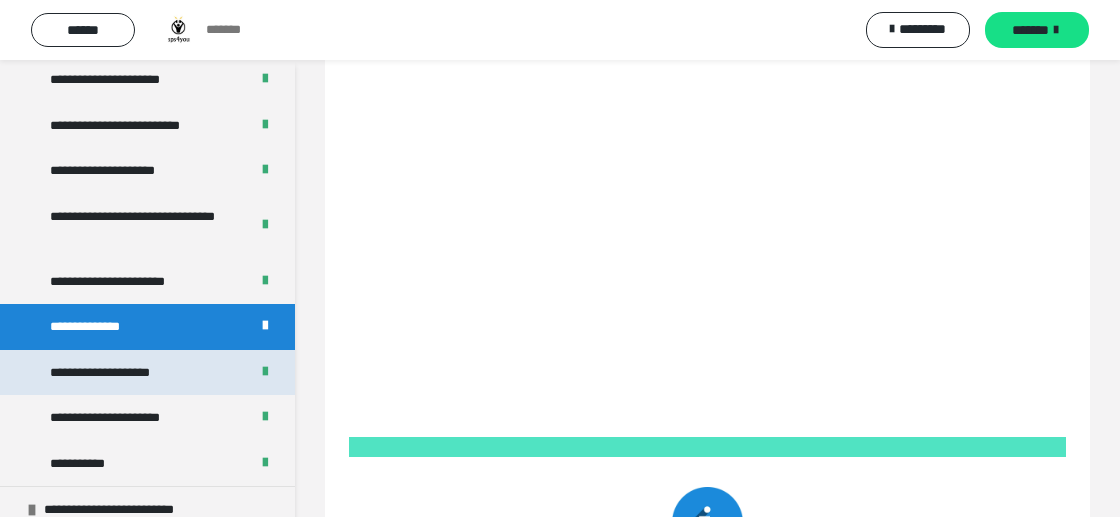click on "**********" at bounding box center [120, 373] 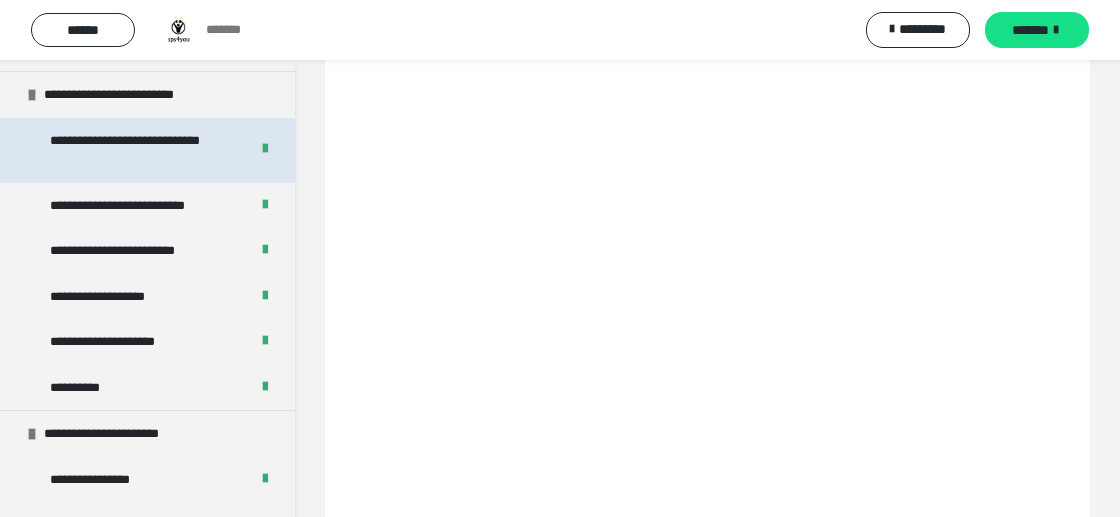 scroll, scrollTop: 1796, scrollLeft: 0, axis: vertical 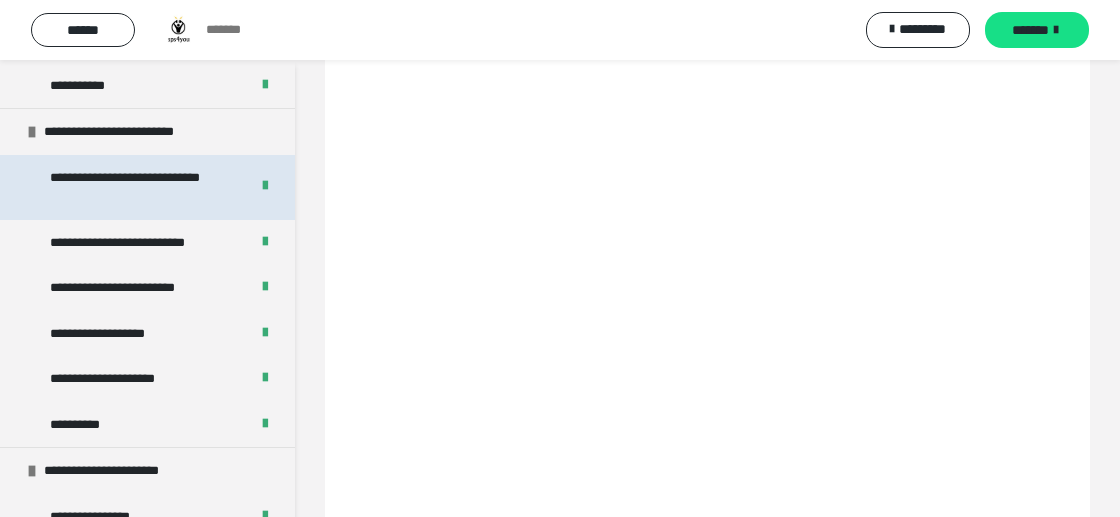 click on "**********" at bounding box center (141, 187) 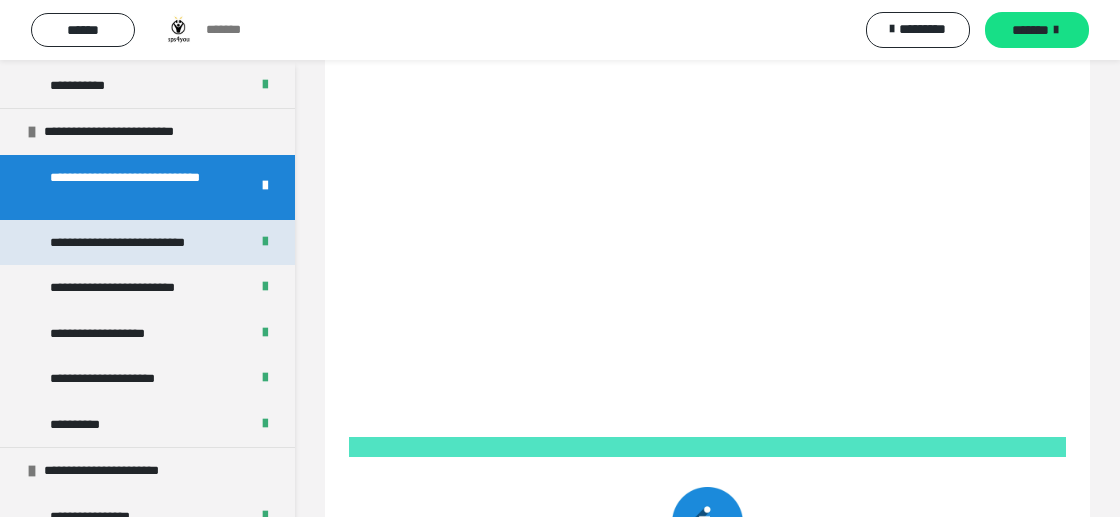 click on "**********" at bounding box center [140, 243] 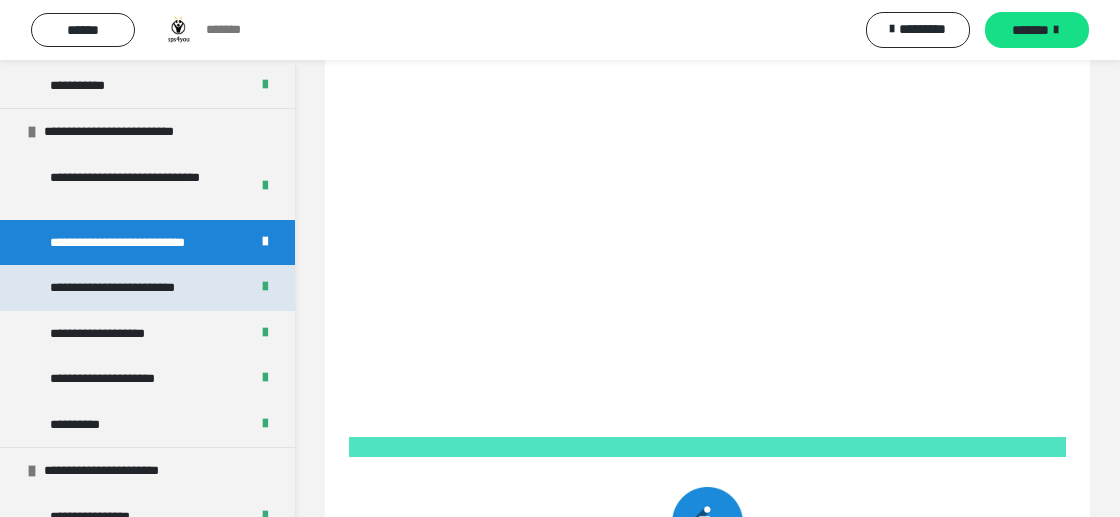 click on "**********" at bounding box center [131, 288] 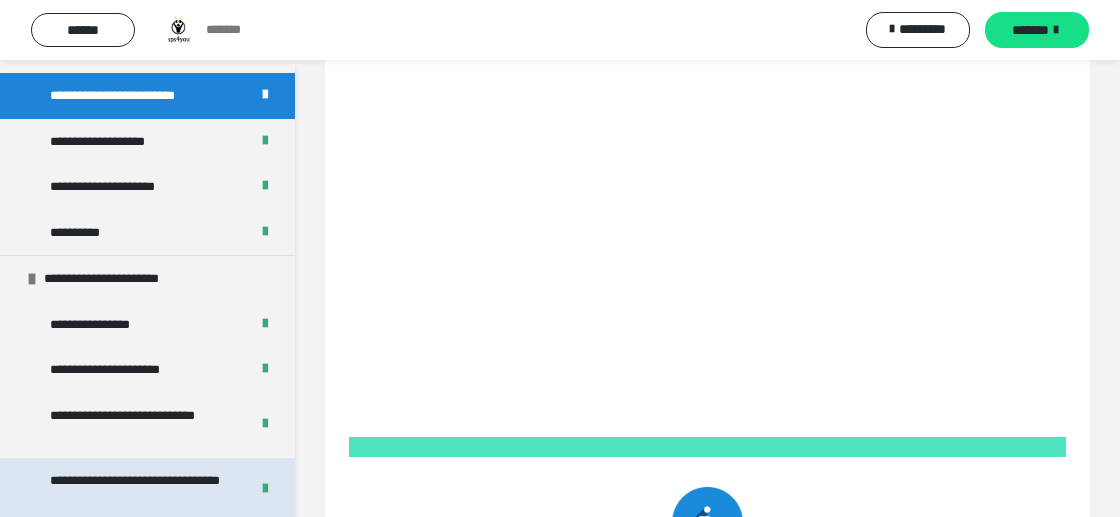 scroll, scrollTop: 1985, scrollLeft: 0, axis: vertical 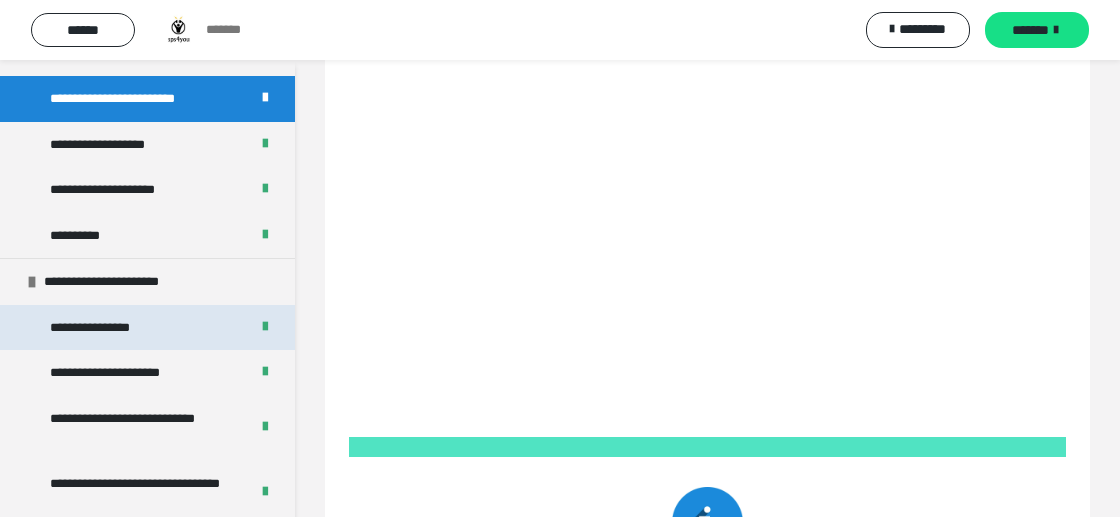 click on "**********" at bounding box center (102, 328) 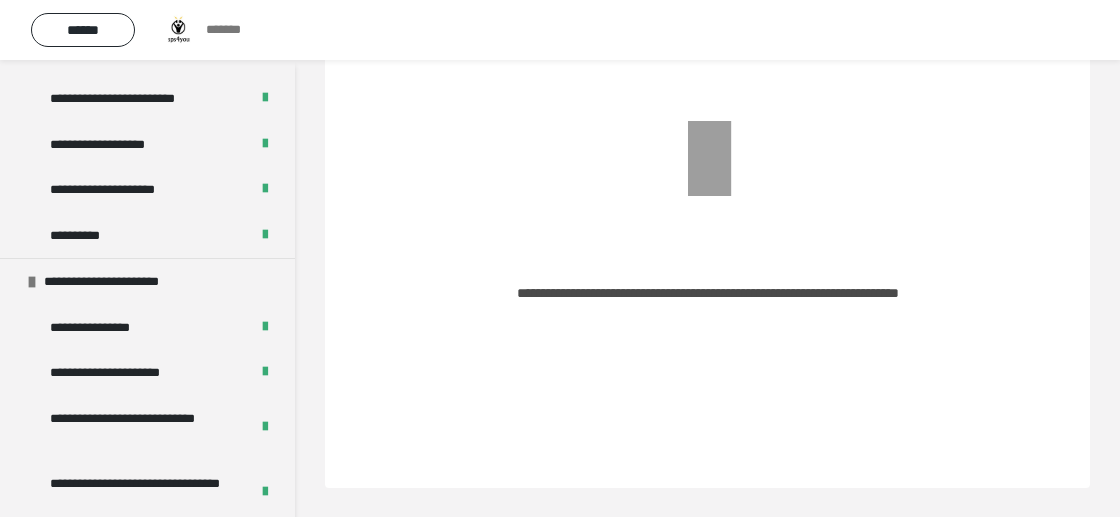 click on "**********" at bounding box center (707, 226) 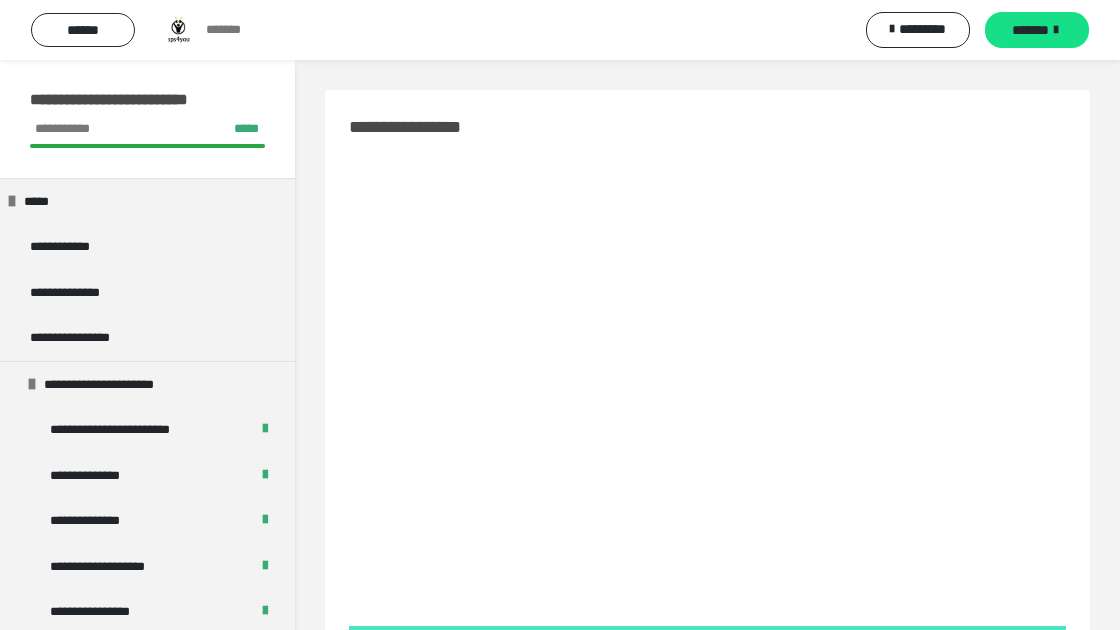 scroll, scrollTop: 125, scrollLeft: 0, axis: vertical 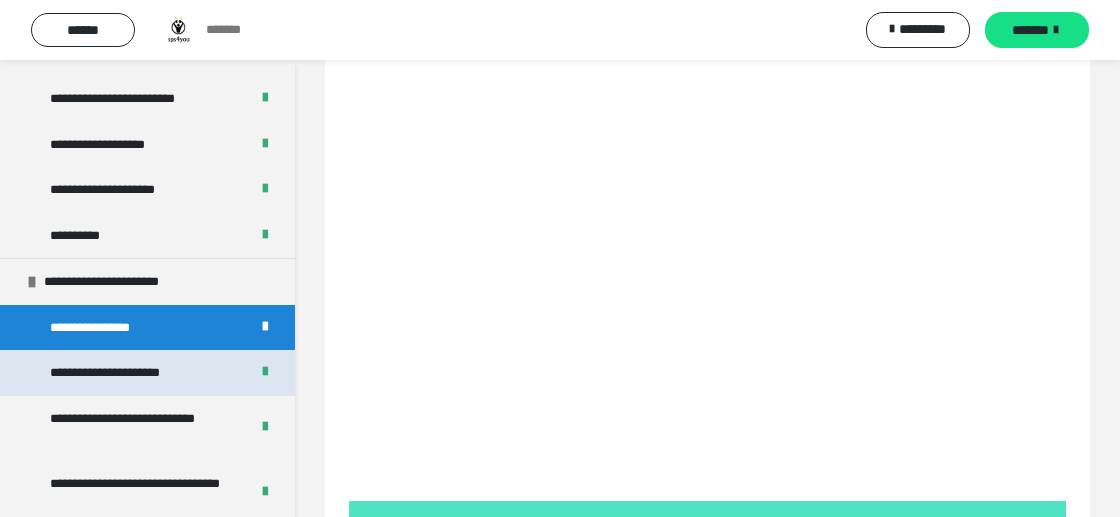 click on "**********" at bounding box center (120, 373) 